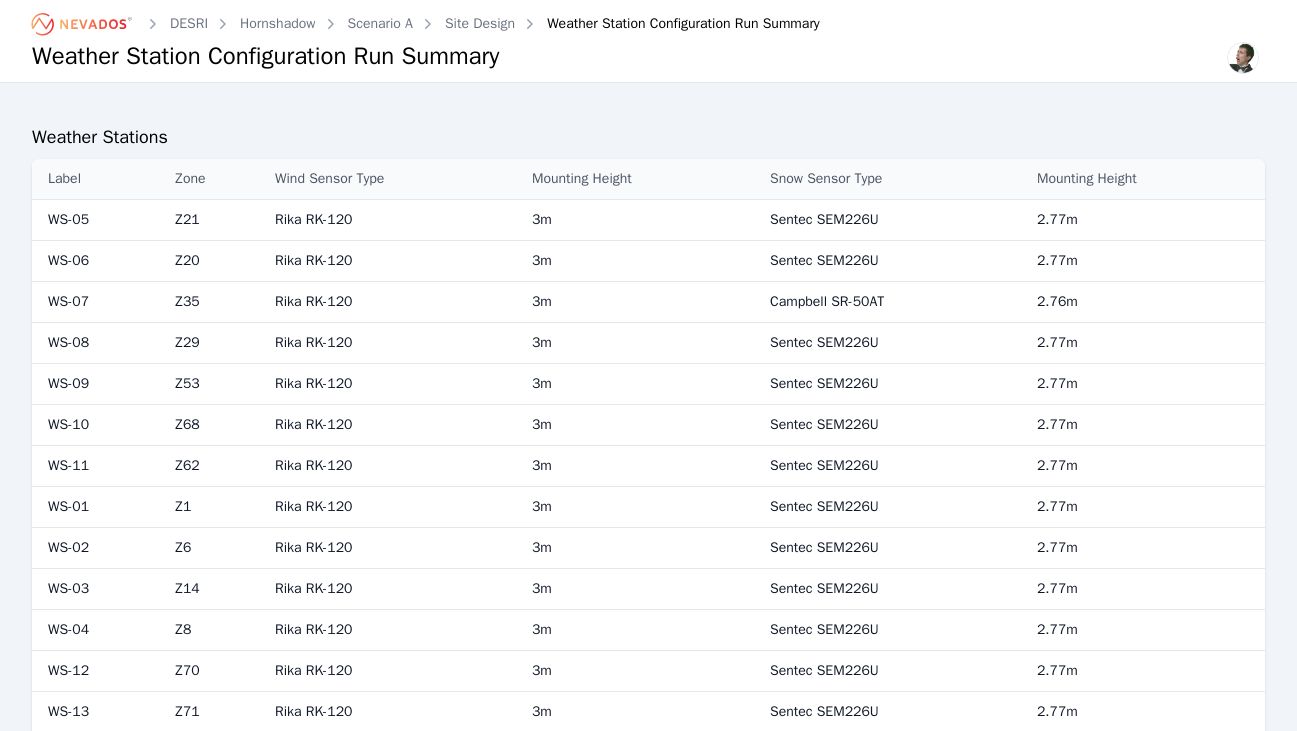 scroll, scrollTop: 0, scrollLeft: 0, axis: both 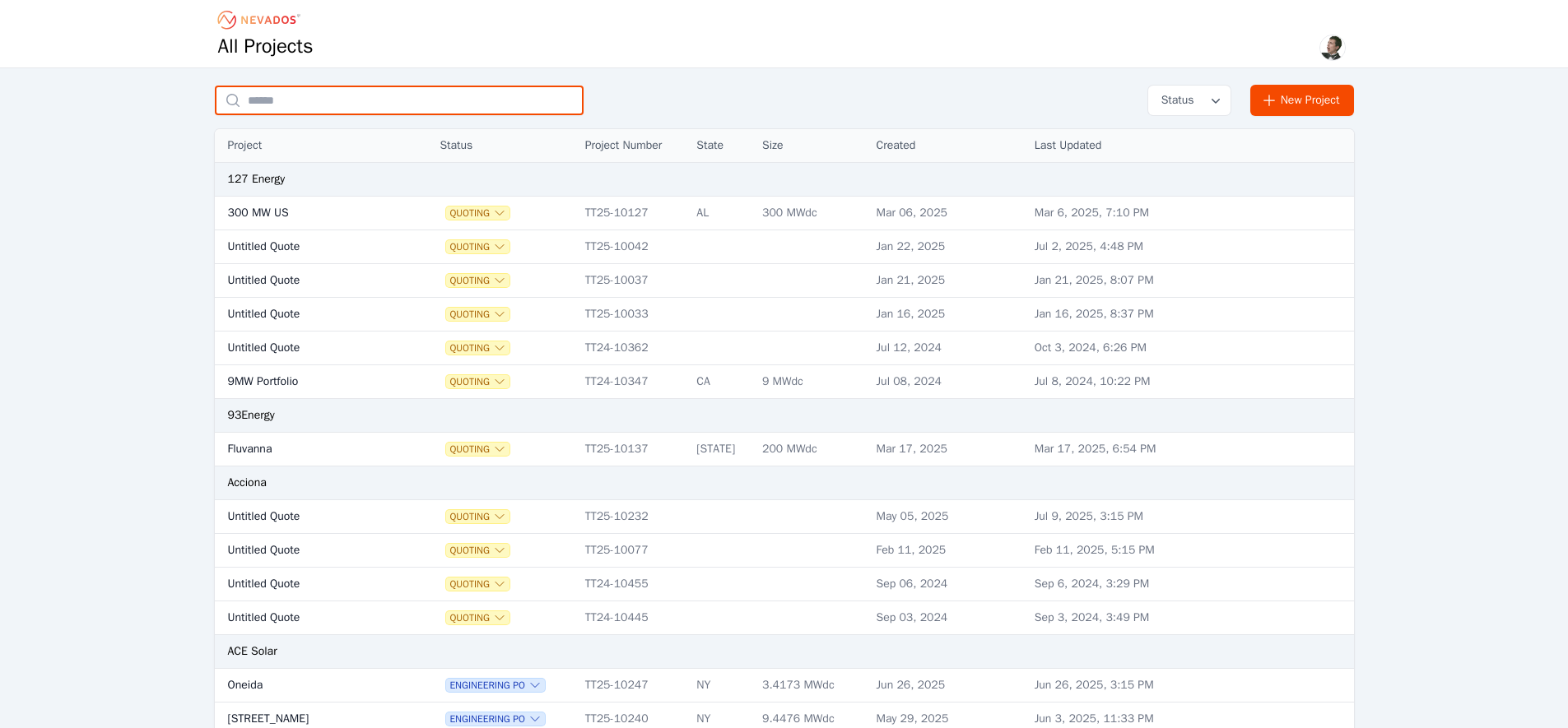 click at bounding box center (399, 100) 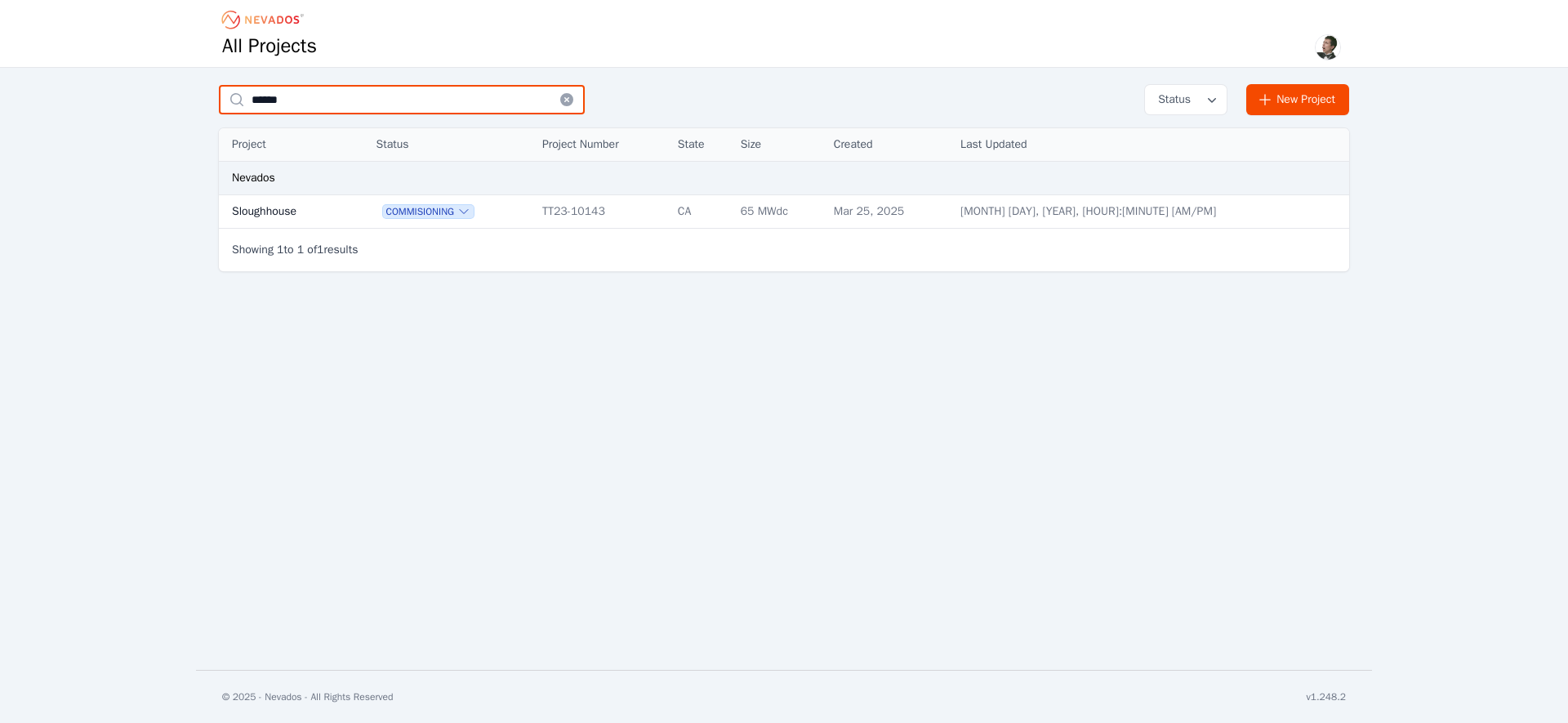 type on "******" 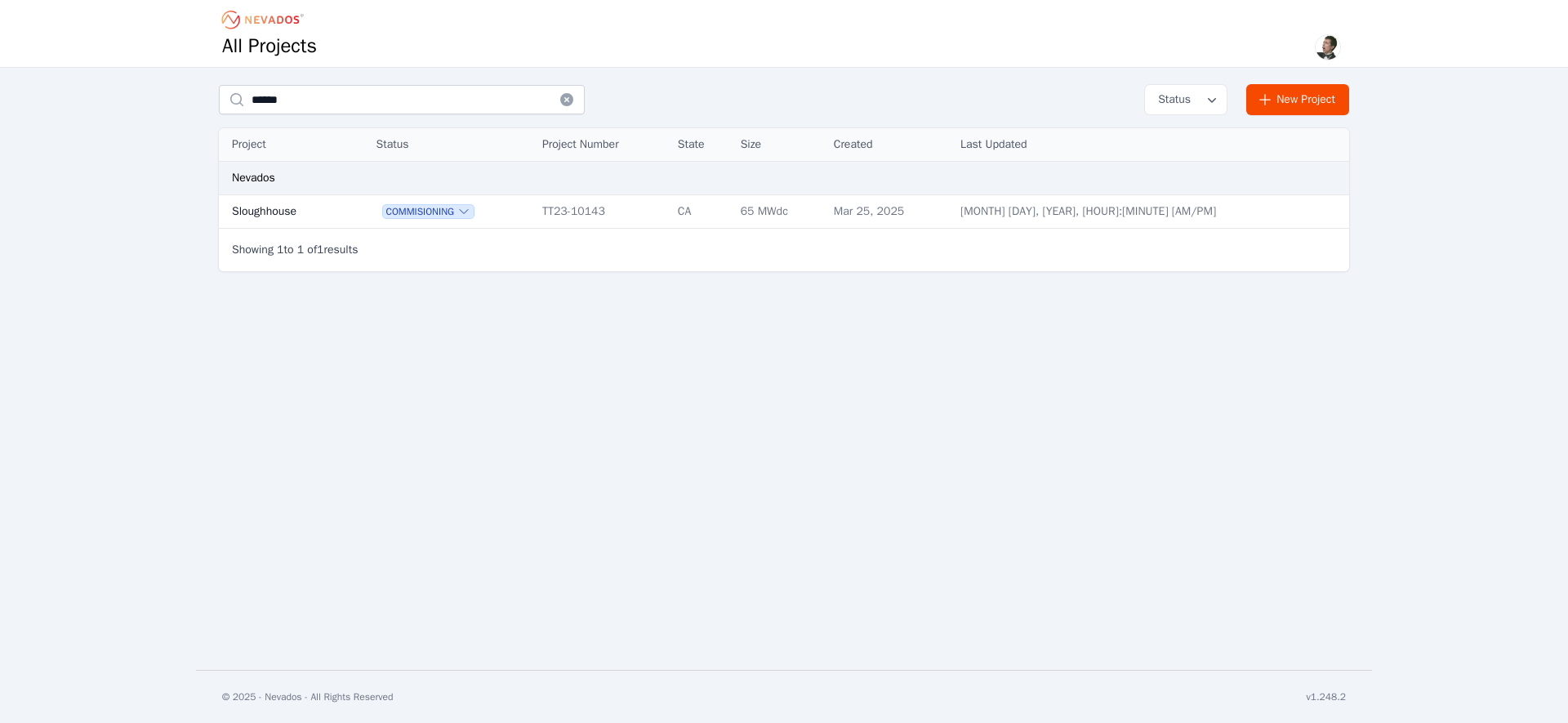 click on "Sloughhouse" at bounding box center [281, 212] 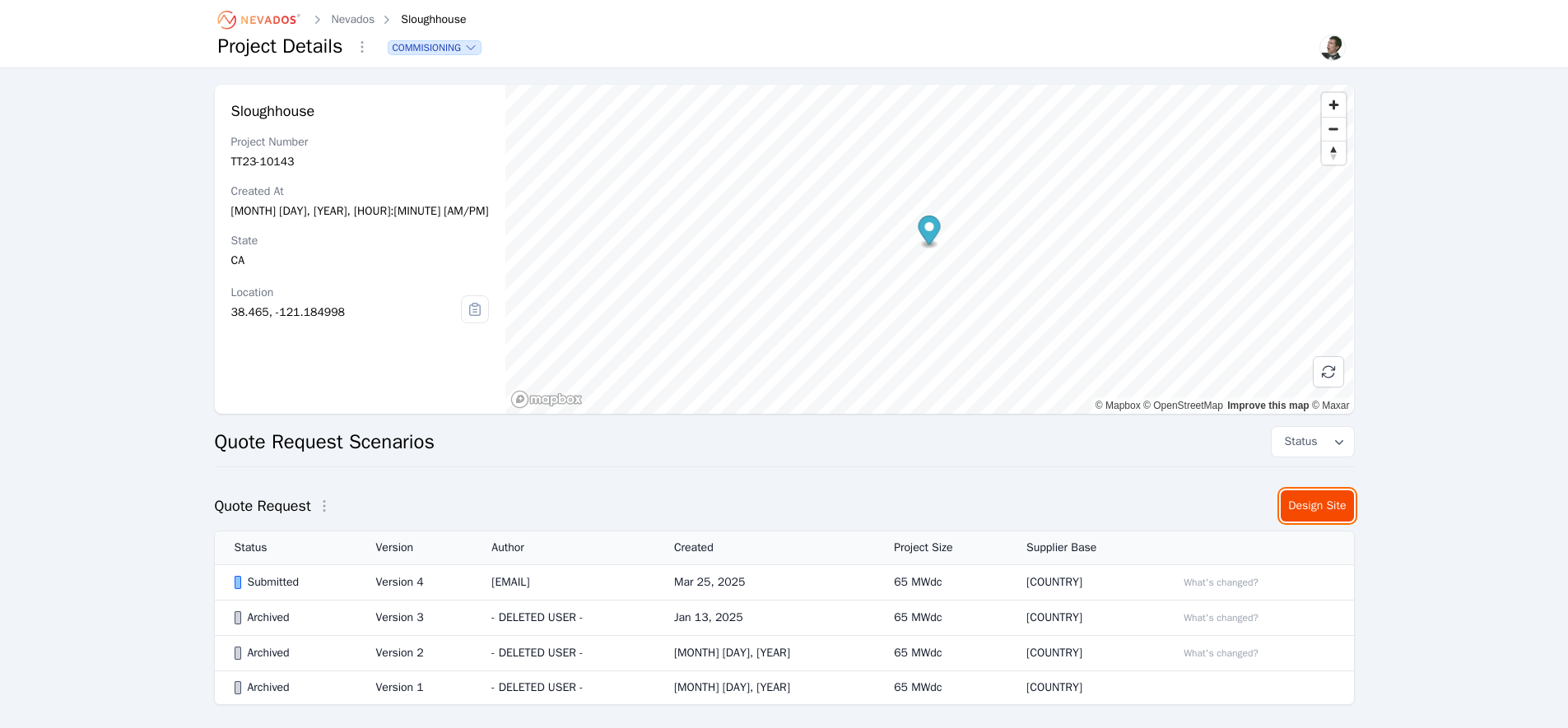 click on "Design Site" at bounding box center [1317, 506] 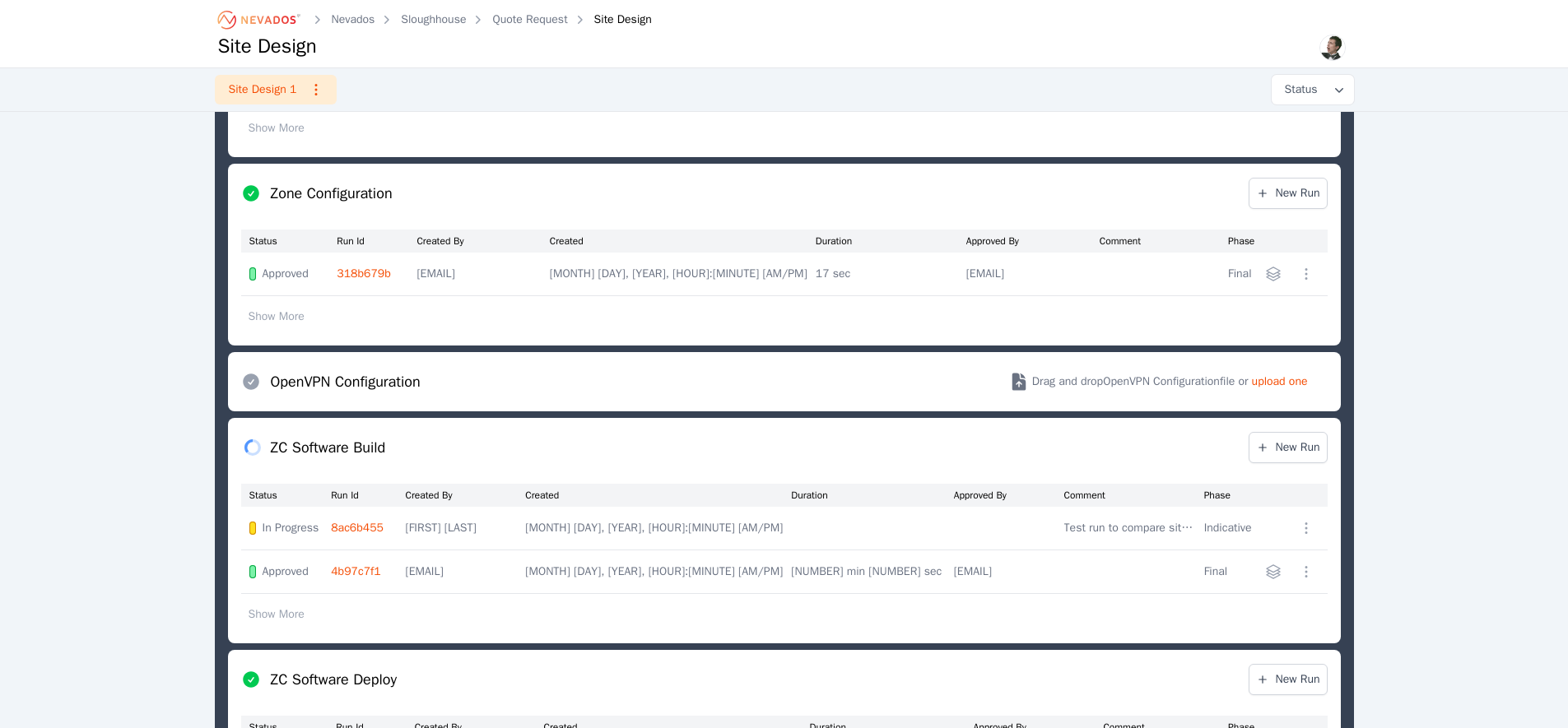 scroll, scrollTop: 1244, scrollLeft: 0, axis: vertical 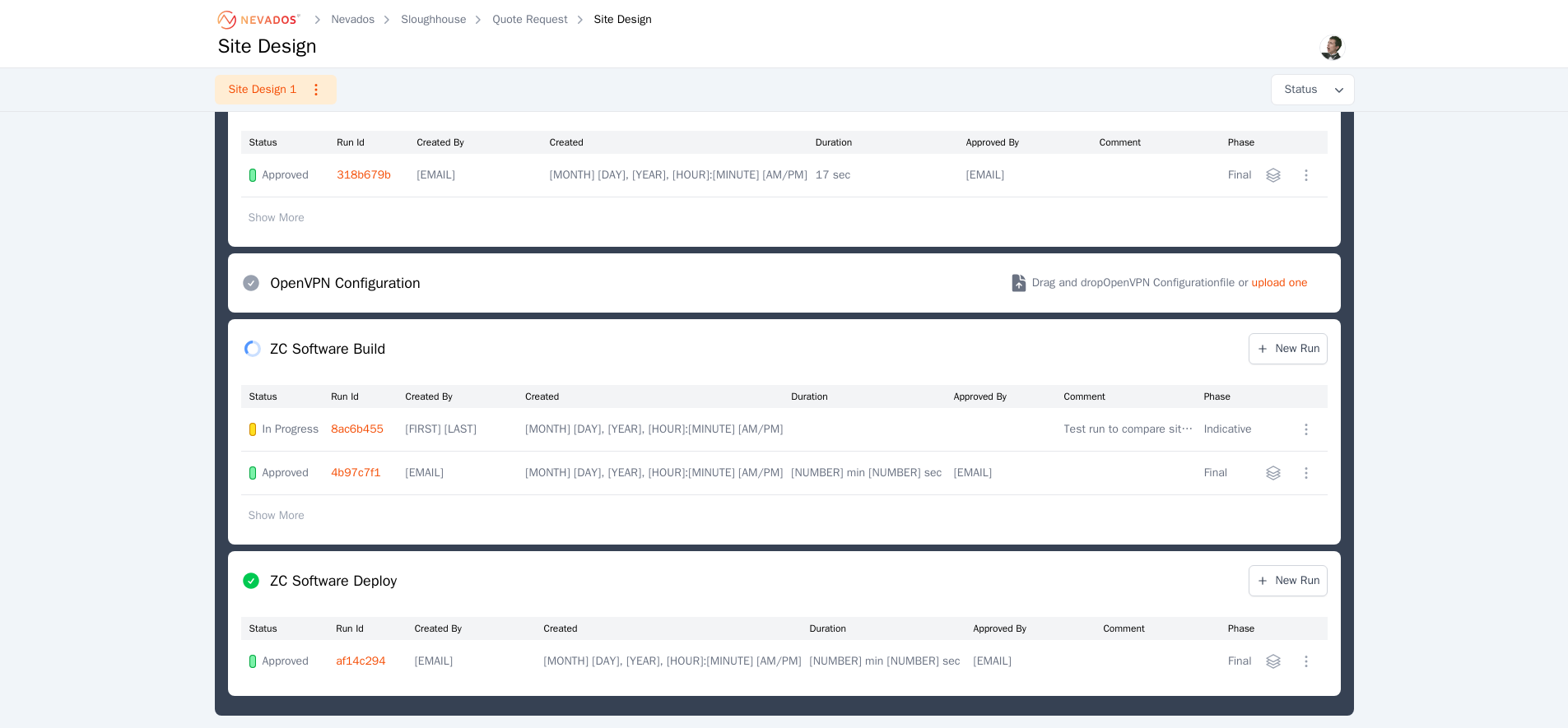 click on "In Progress   [ID] [FIRST] [LAST] [MONTH] [DAY], [YEAR], [HOUR]:[MINUTE] [AM/PM] Test run to compare site.json Indicative Approved   [ID] [EMAIL] [MONTH] [DAY], [YEAR], [HOUR]:[MINUTE] [AM/PM] [NUMBER] min [NUMBER] sec [EMAIL] Final Show More" at bounding box center (784, 470) 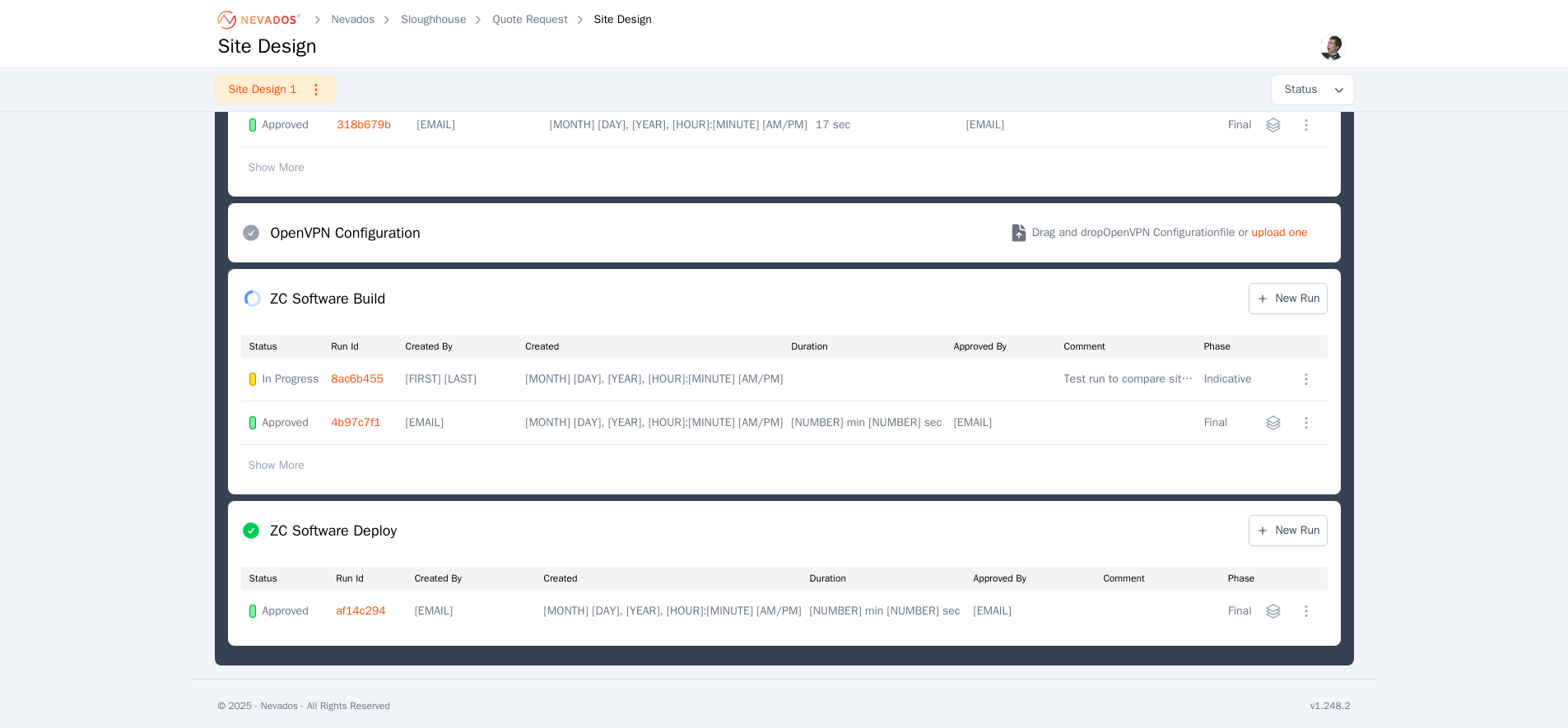 scroll, scrollTop: 1254, scrollLeft: 0, axis: vertical 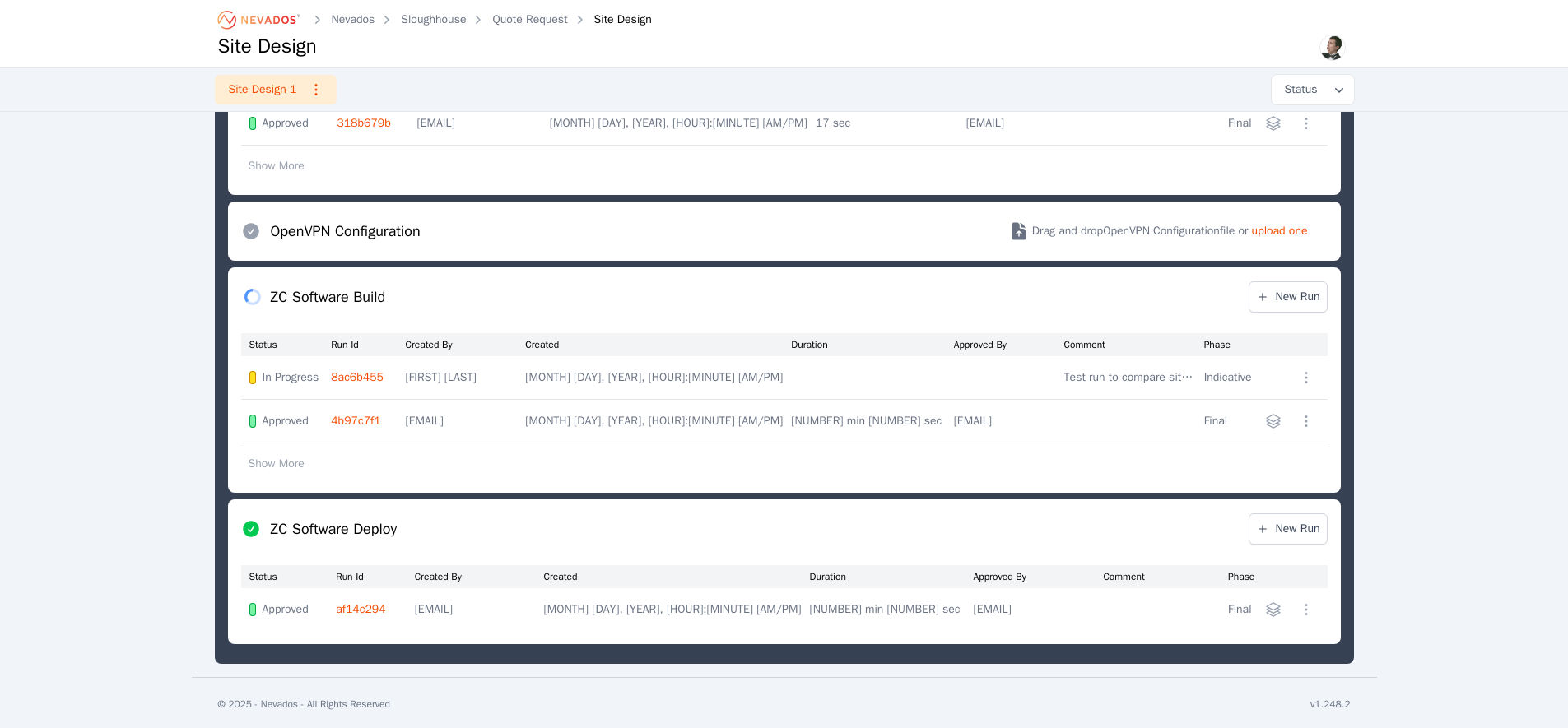 click on "4b97c7f1" at bounding box center [356, 420] 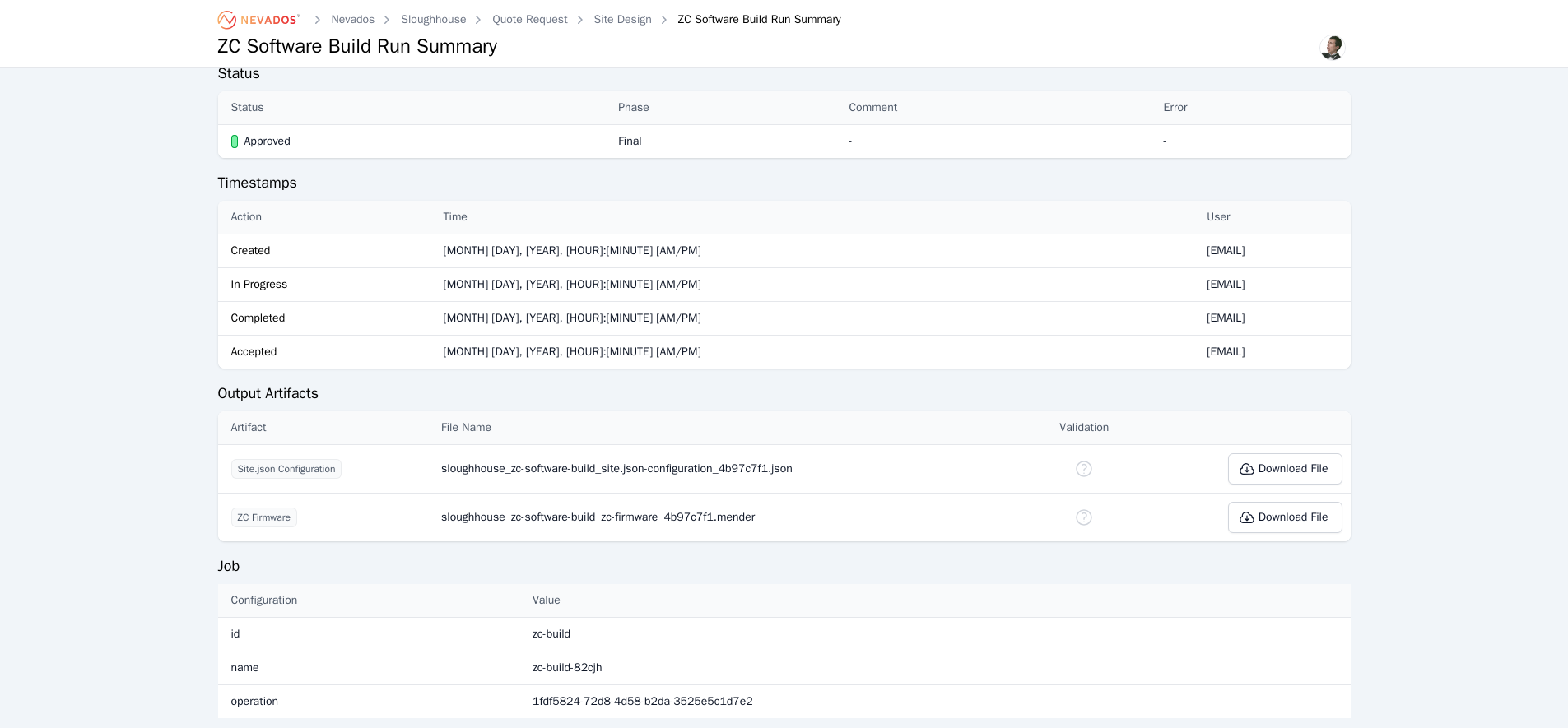 scroll, scrollTop: 669, scrollLeft: 0, axis: vertical 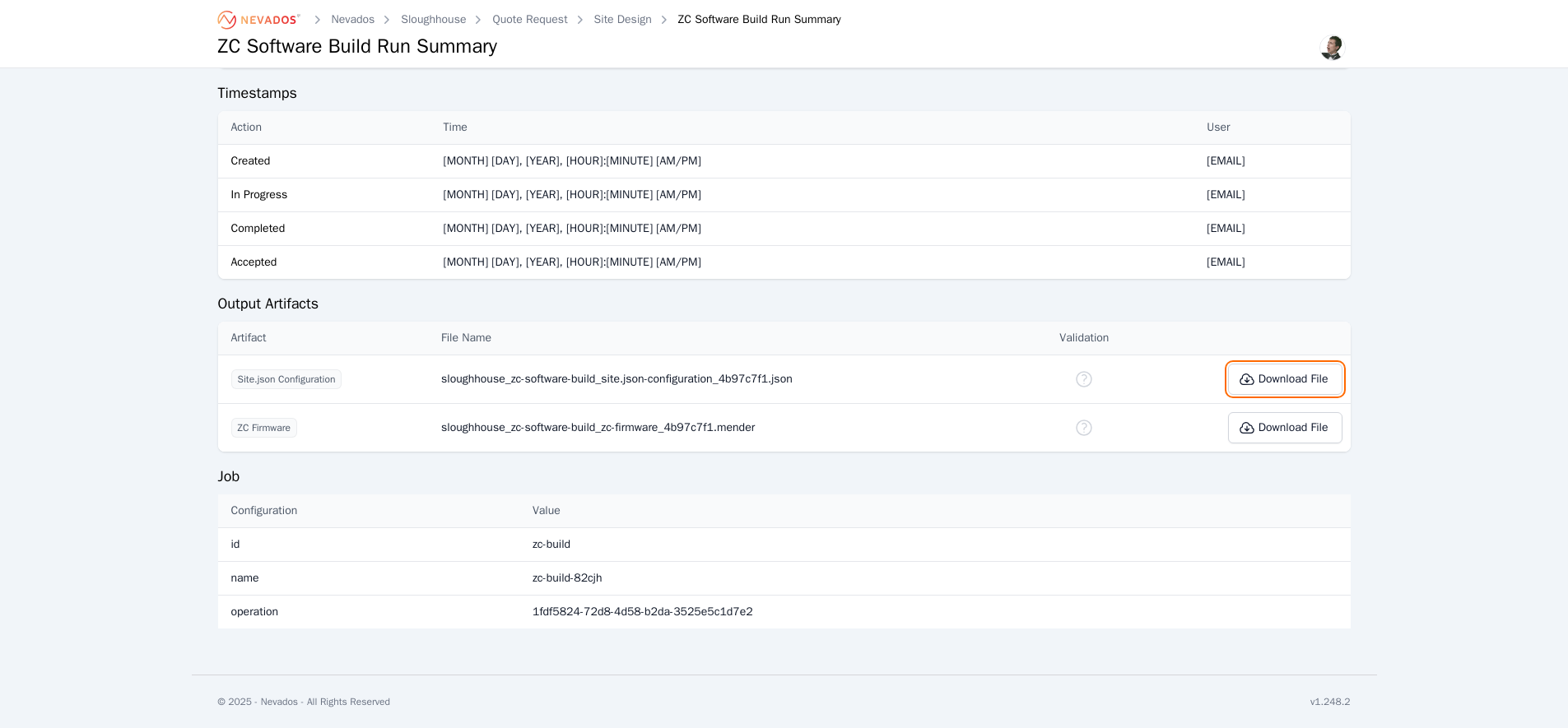 click on "Download File" at bounding box center (1285, 379) 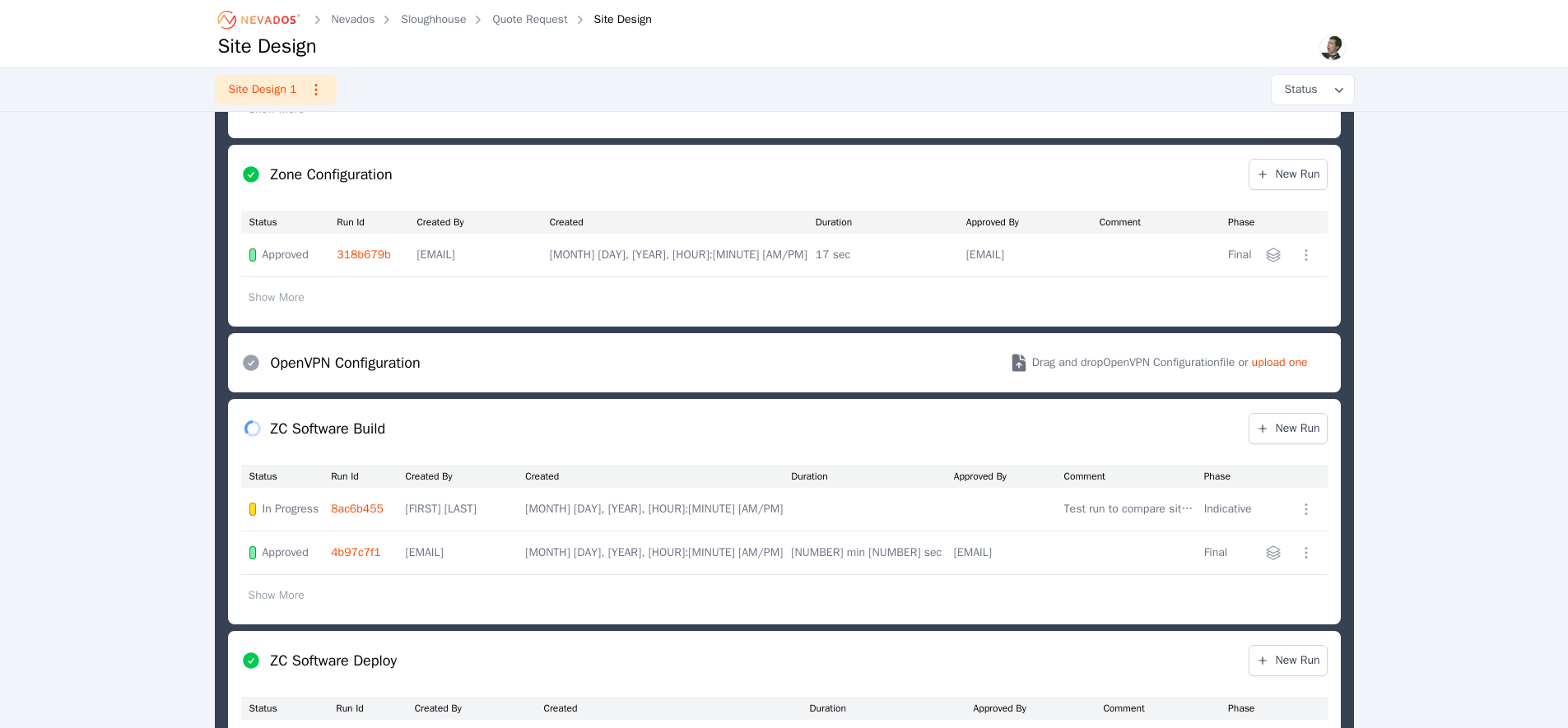 scroll, scrollTop: 1159, scrollLeft: 0, axis: vertical 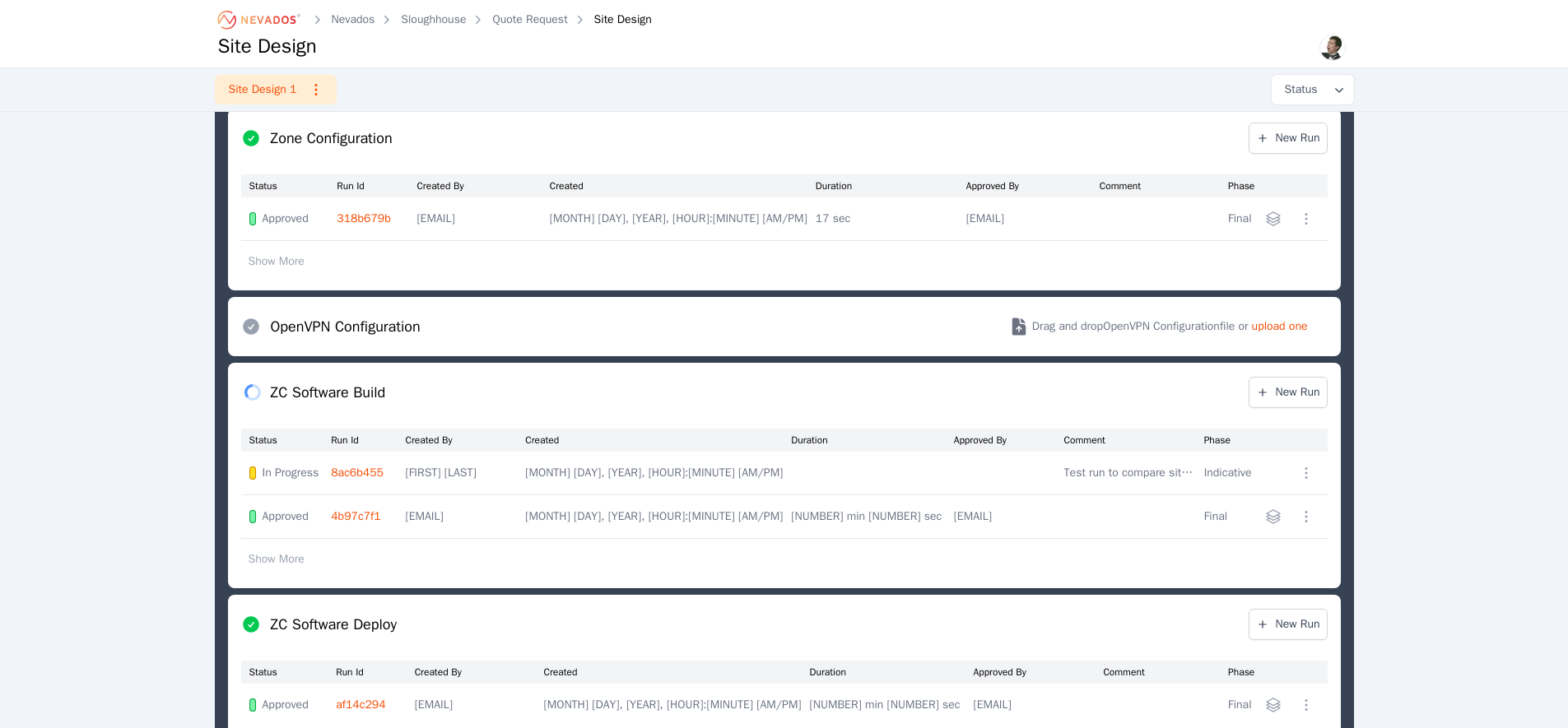 click on "8ac6b455" at bounding box center [357, 472] 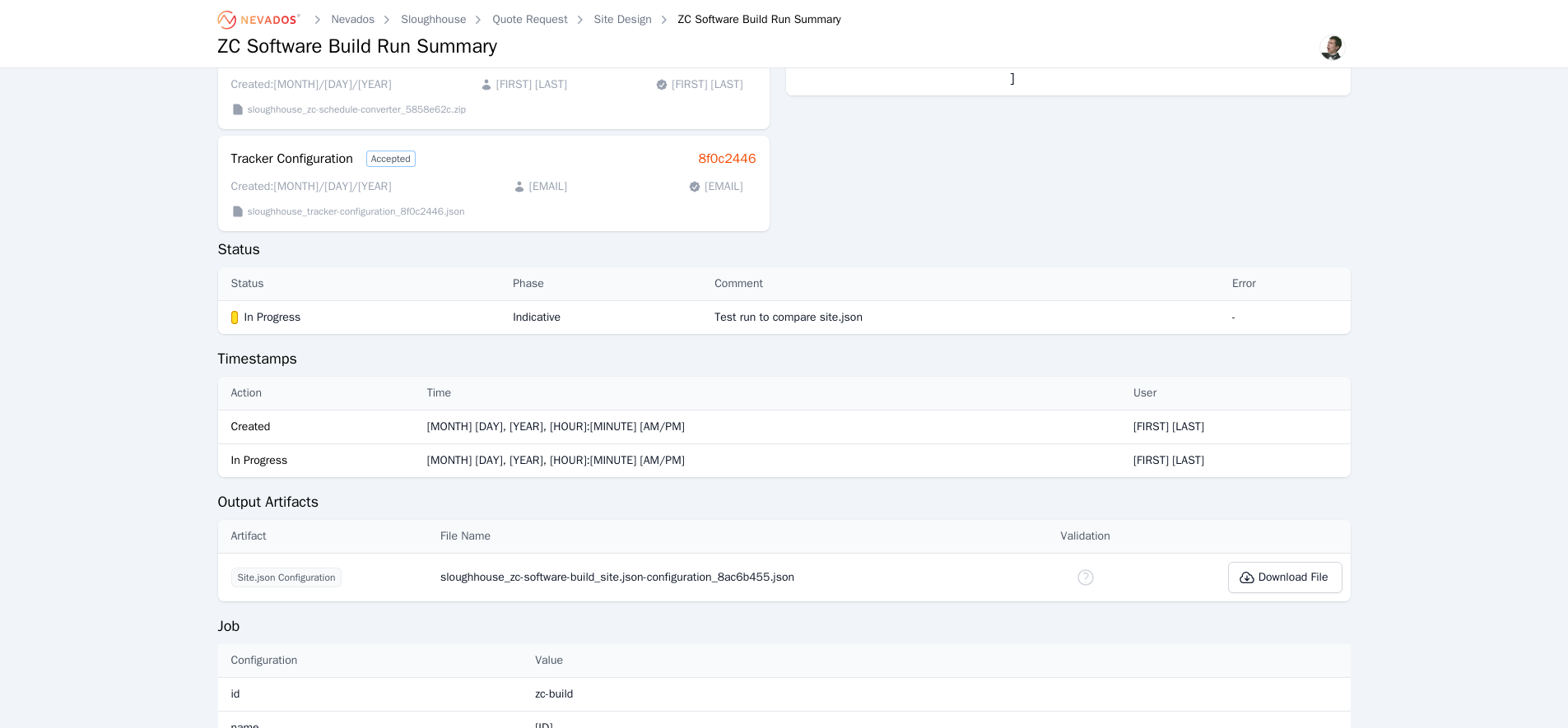 scroll, scrollTop: 413, scrollLeft: 0, axis: vertical 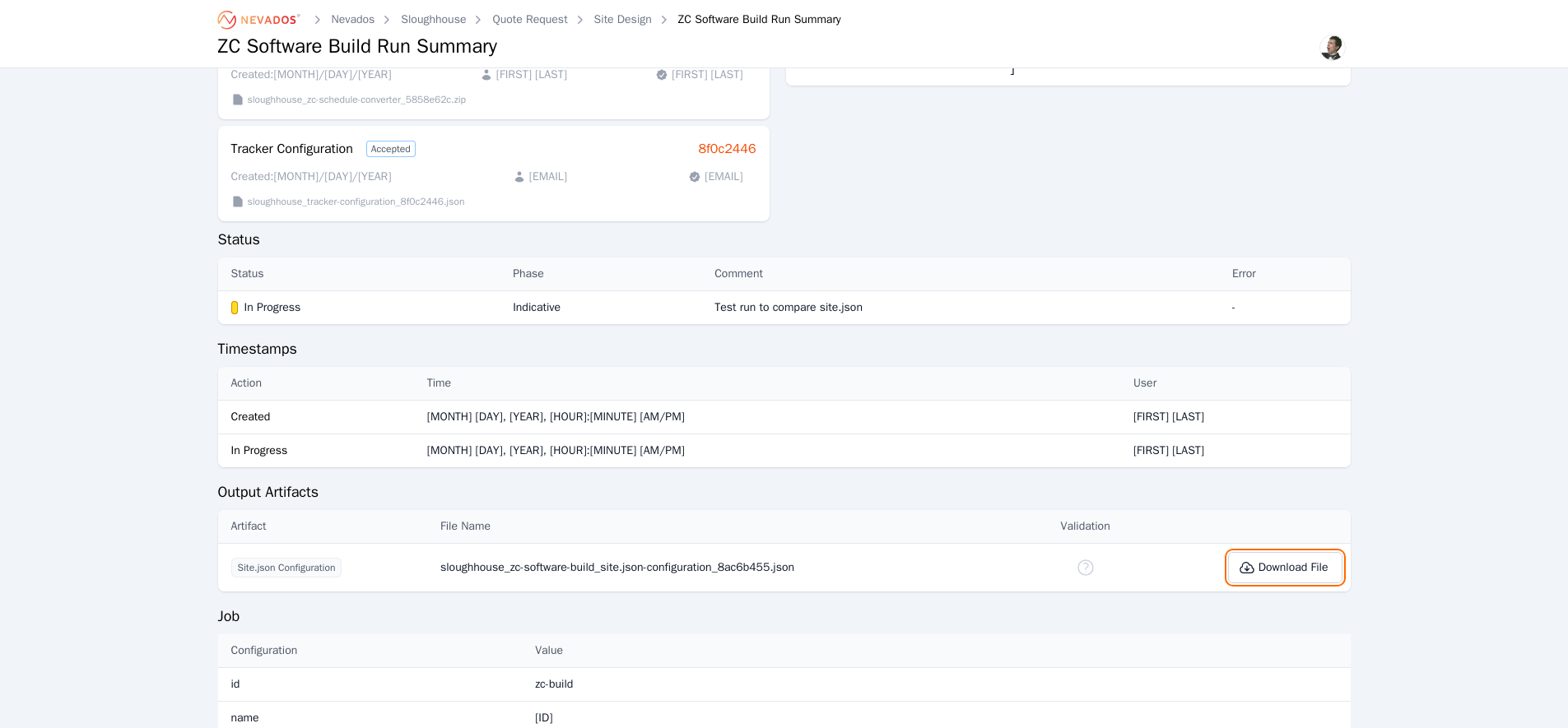 click on "Download File" at bounding box center [1285, 568] 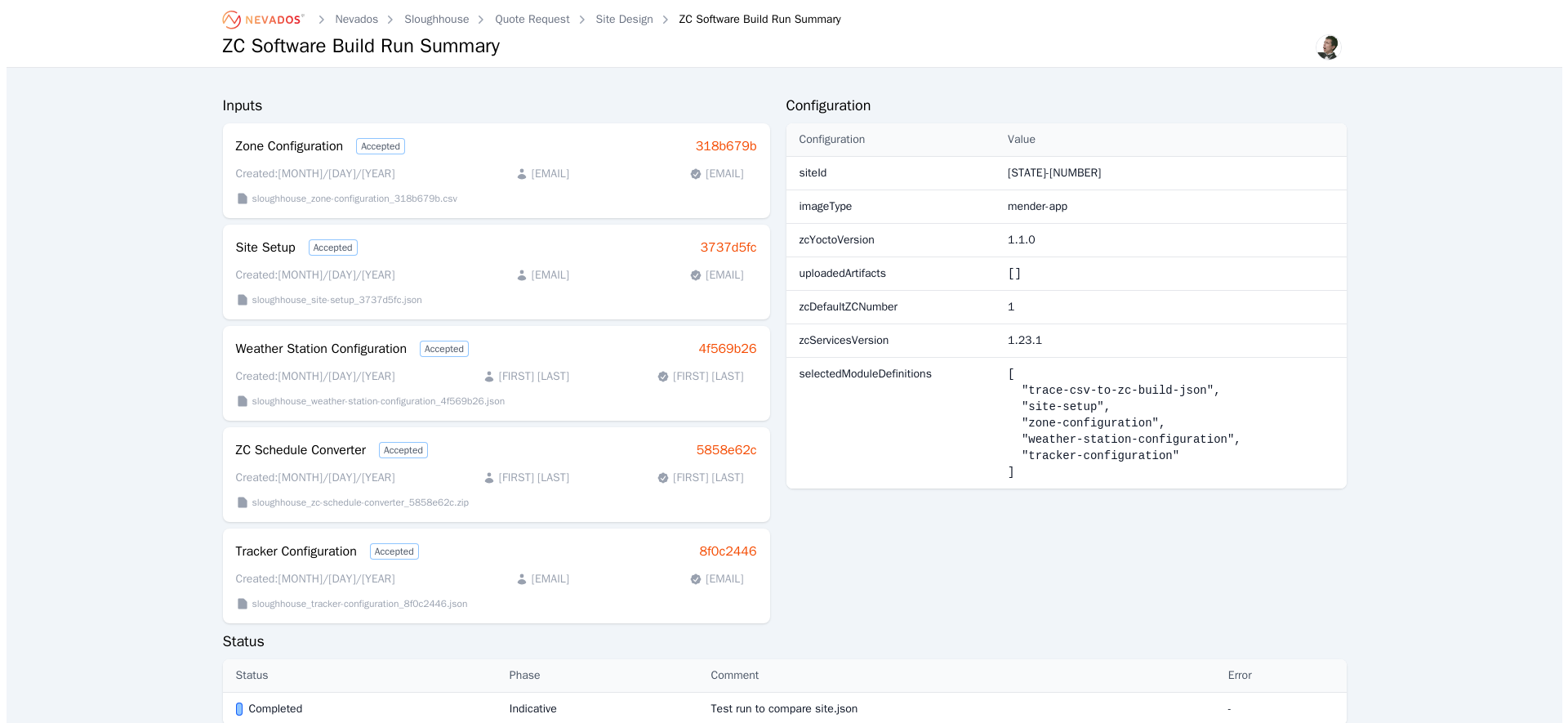 scroll, scrollTop: 0, scrollLeft: 0, axis: both 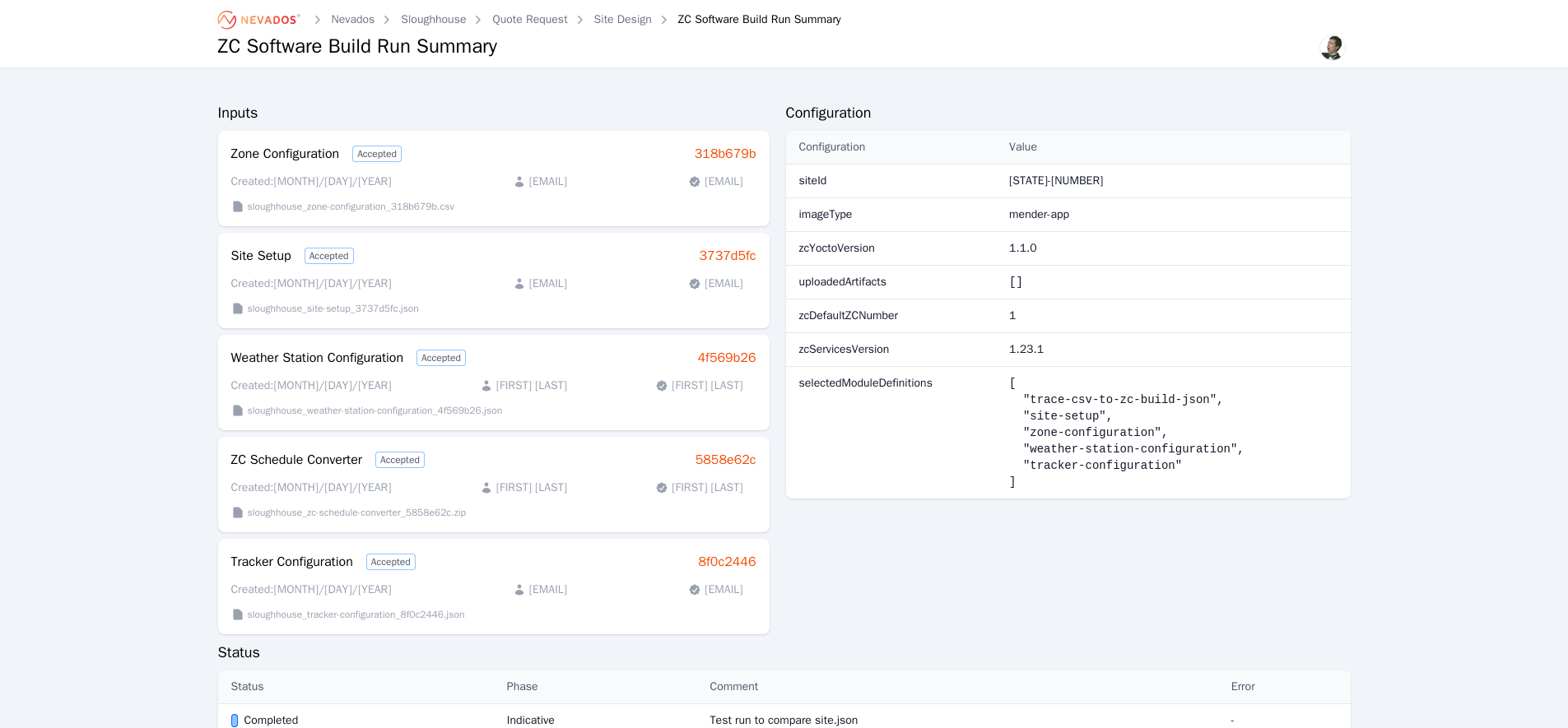 click 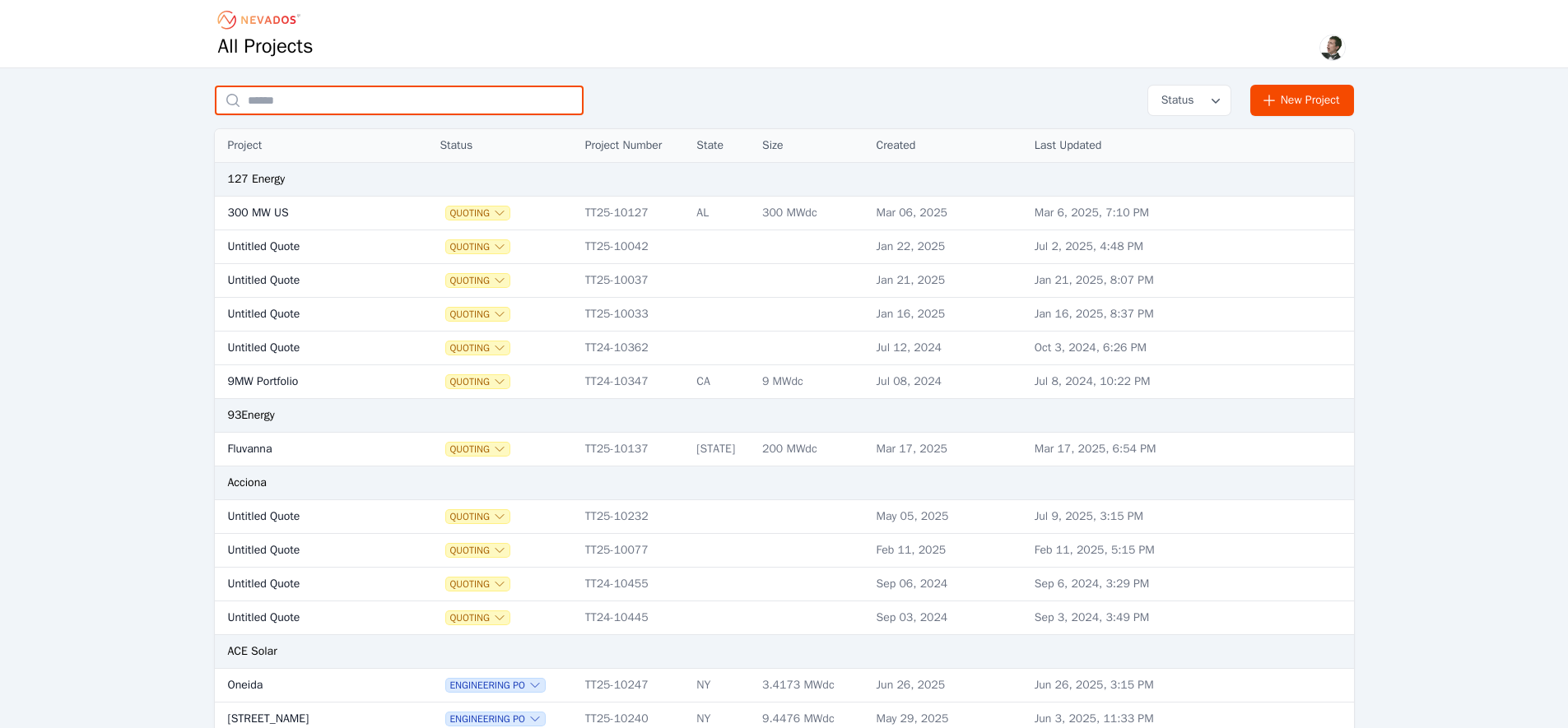 click at bounding box center [399, 100] 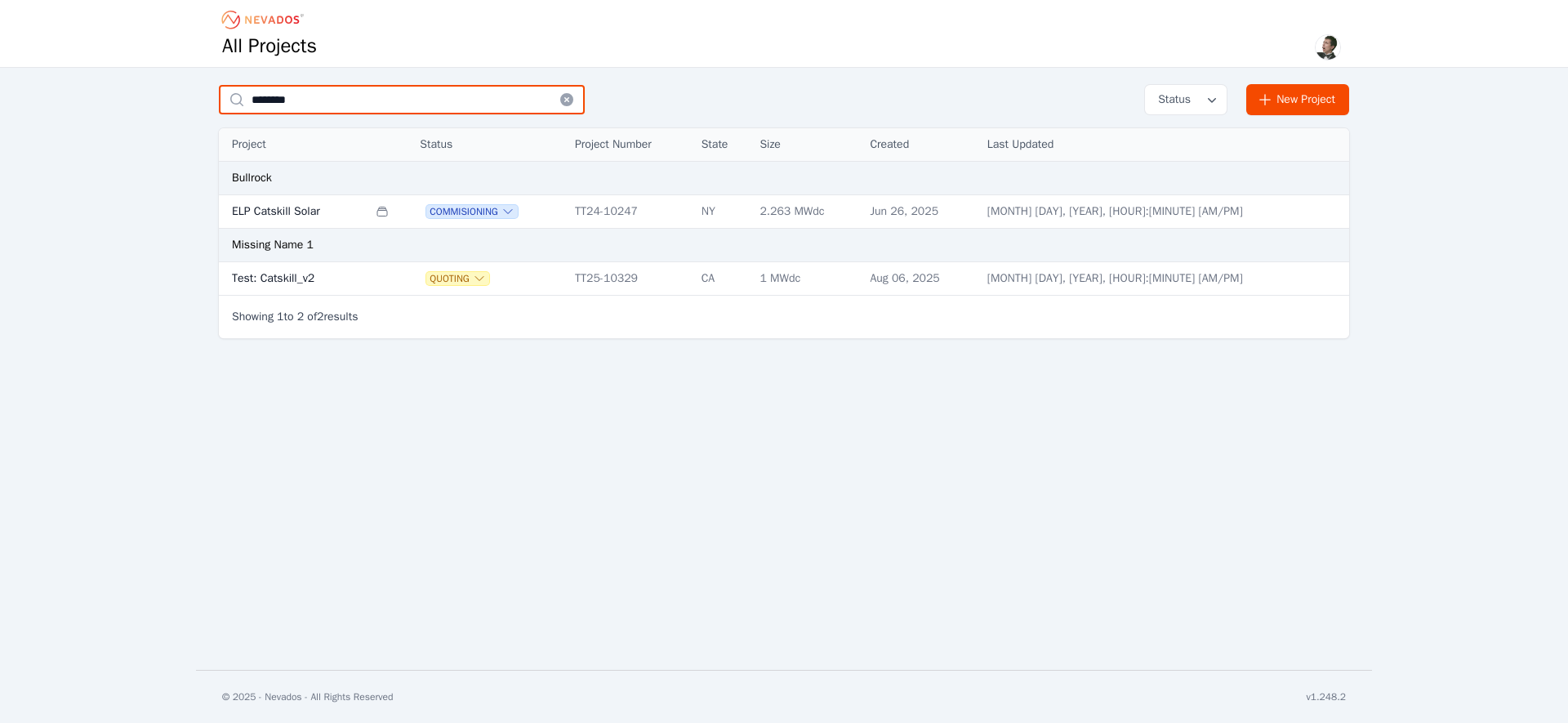 type on "********" 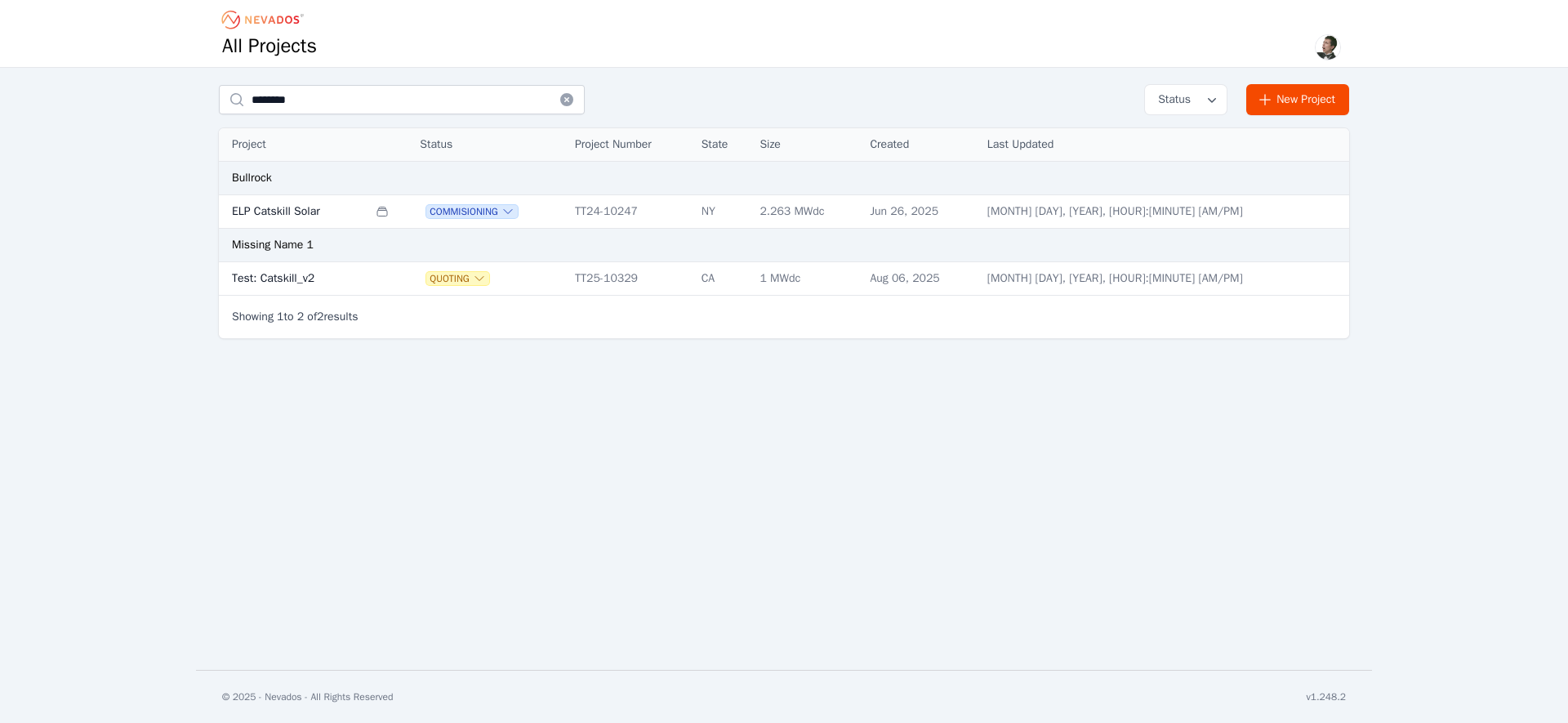 click on "ELP Catskill Solar" at bounding box center (293, 212) 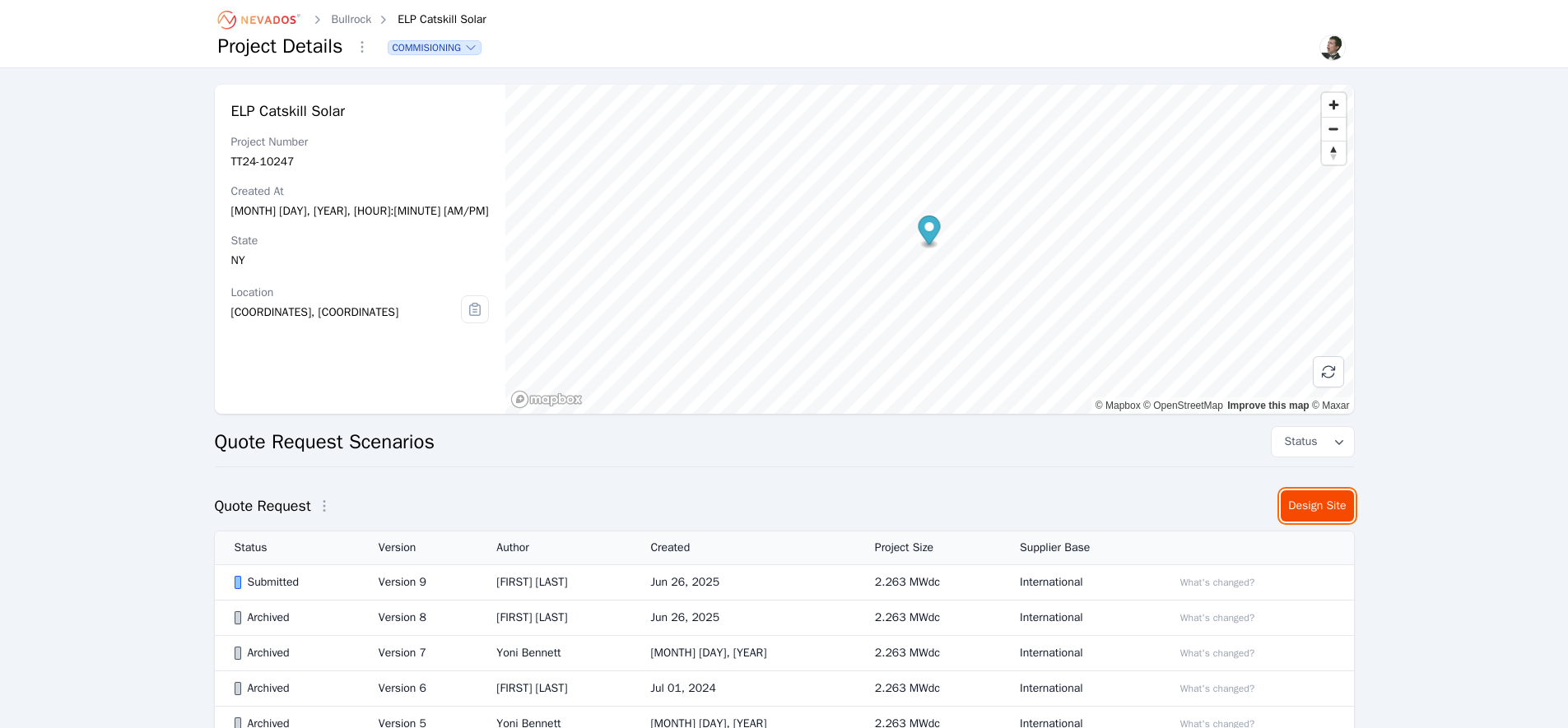 click on "Design Site" at bounding box center [1317, 506] 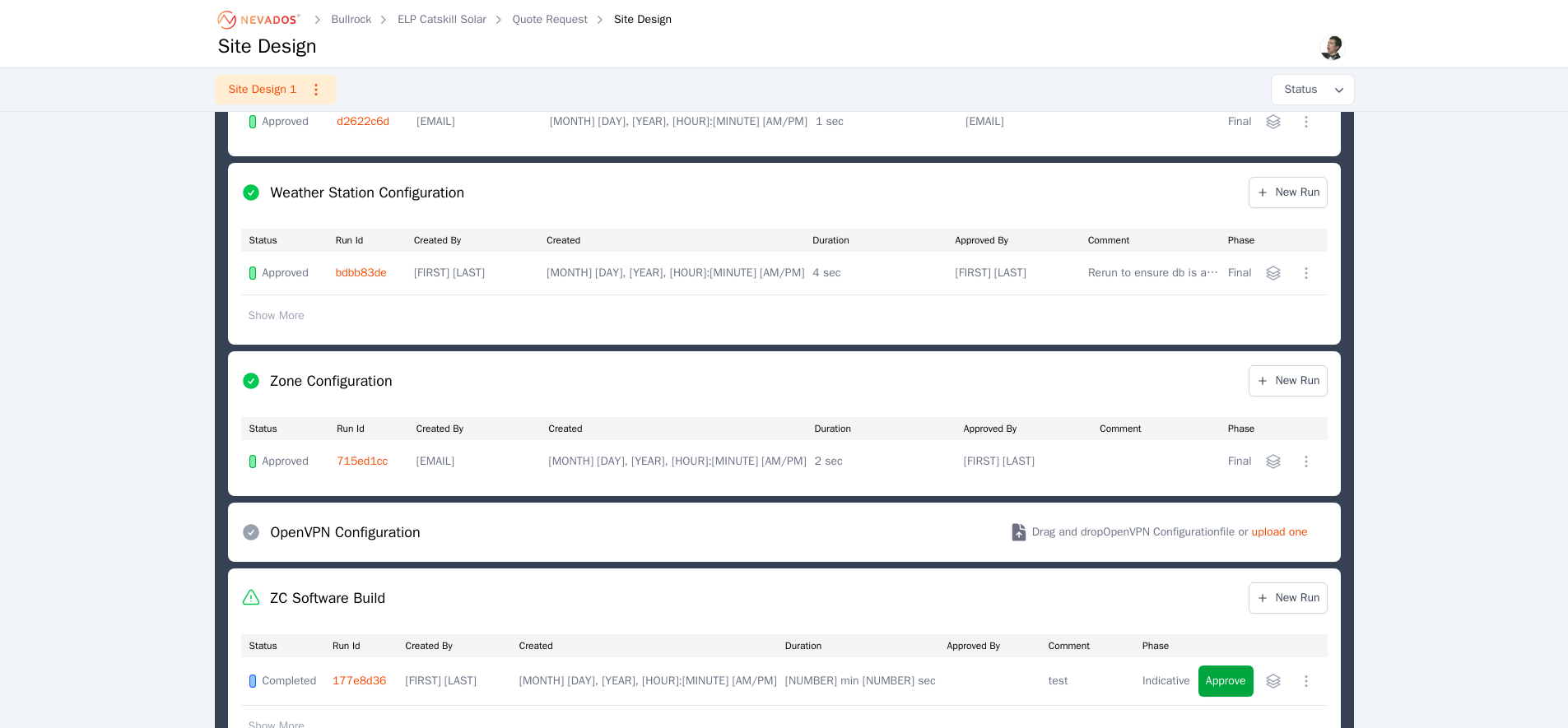 scroll, scrollTop: 1056, scrollLeft: 0, axis: vertical 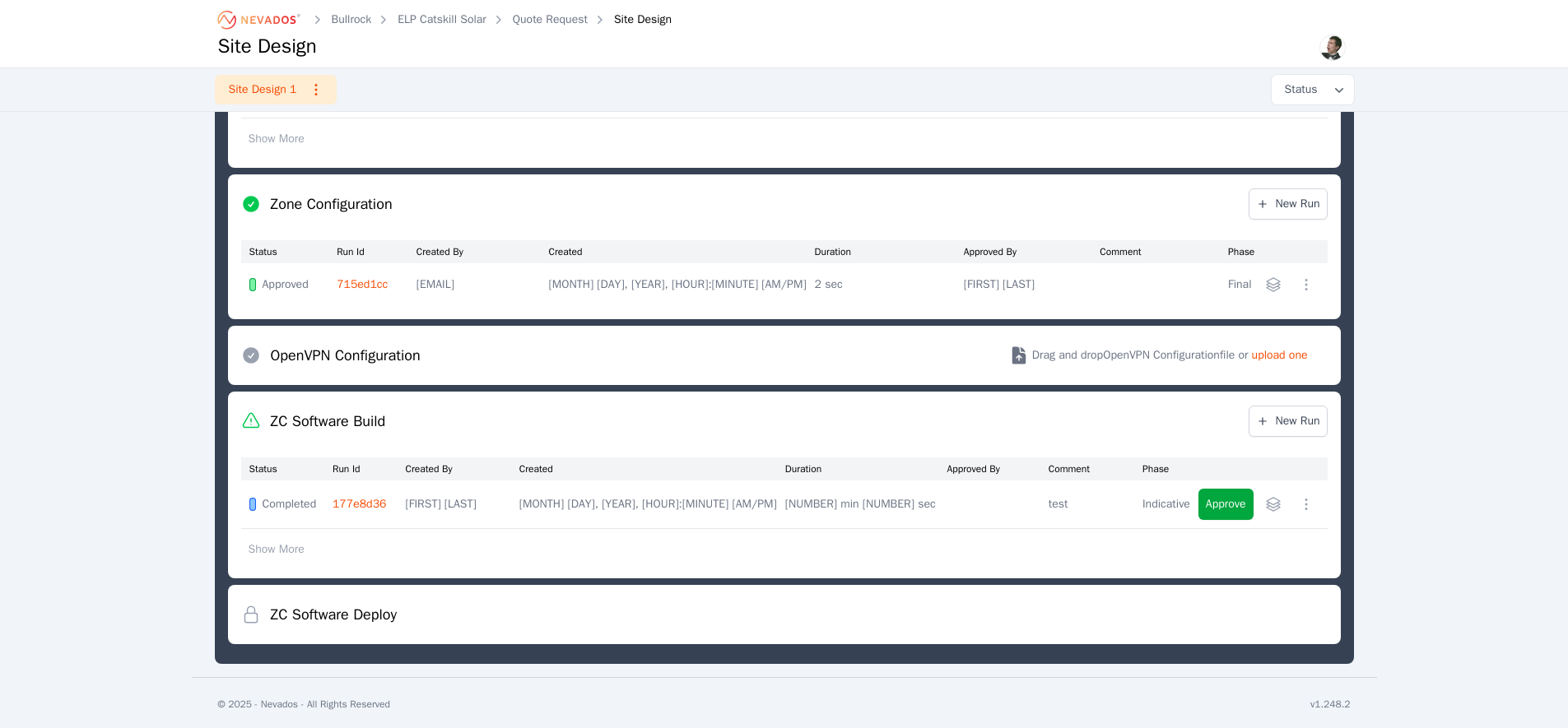 click on "177e8d36" at bounding box center (359, 503) 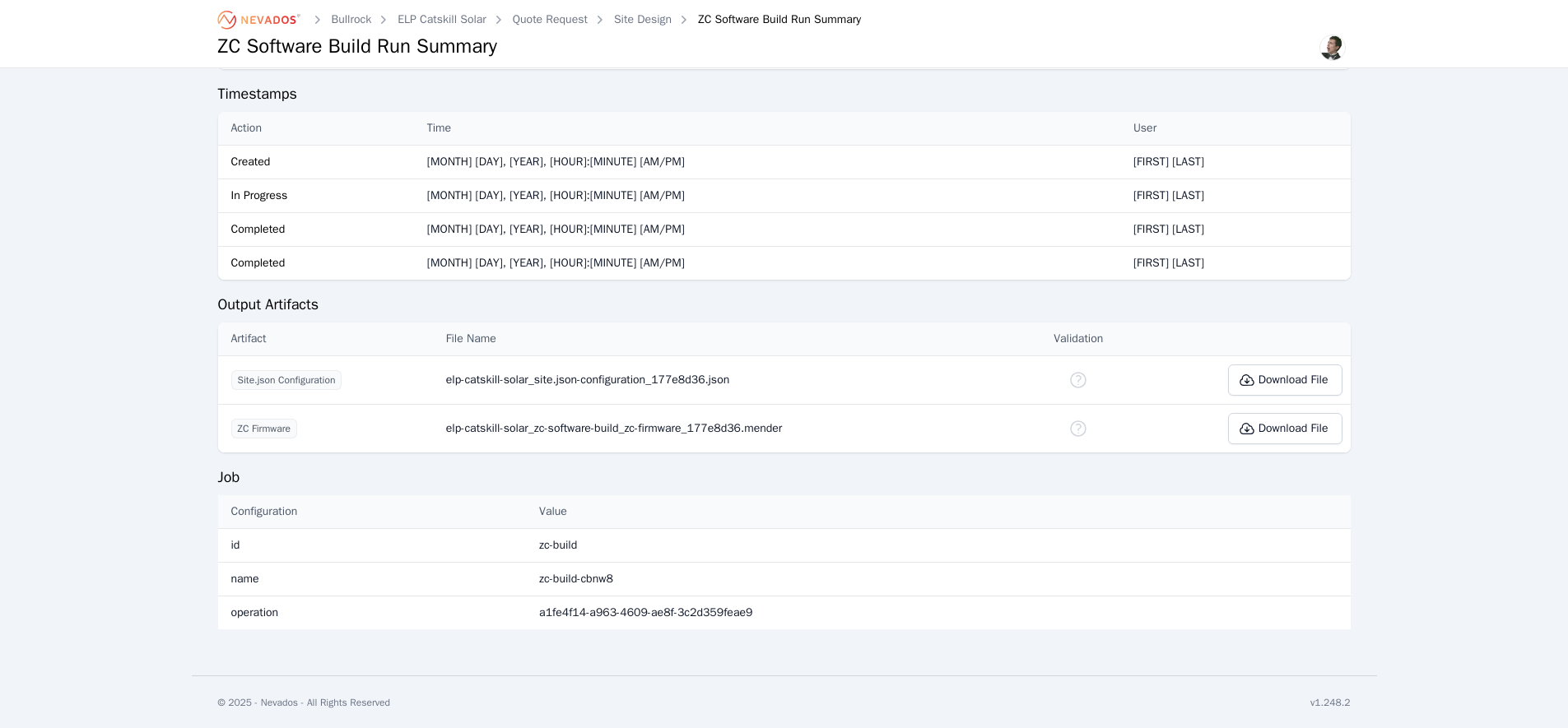 scroll, scrollTop: 669, scrollLeft: 0, axis: vertical 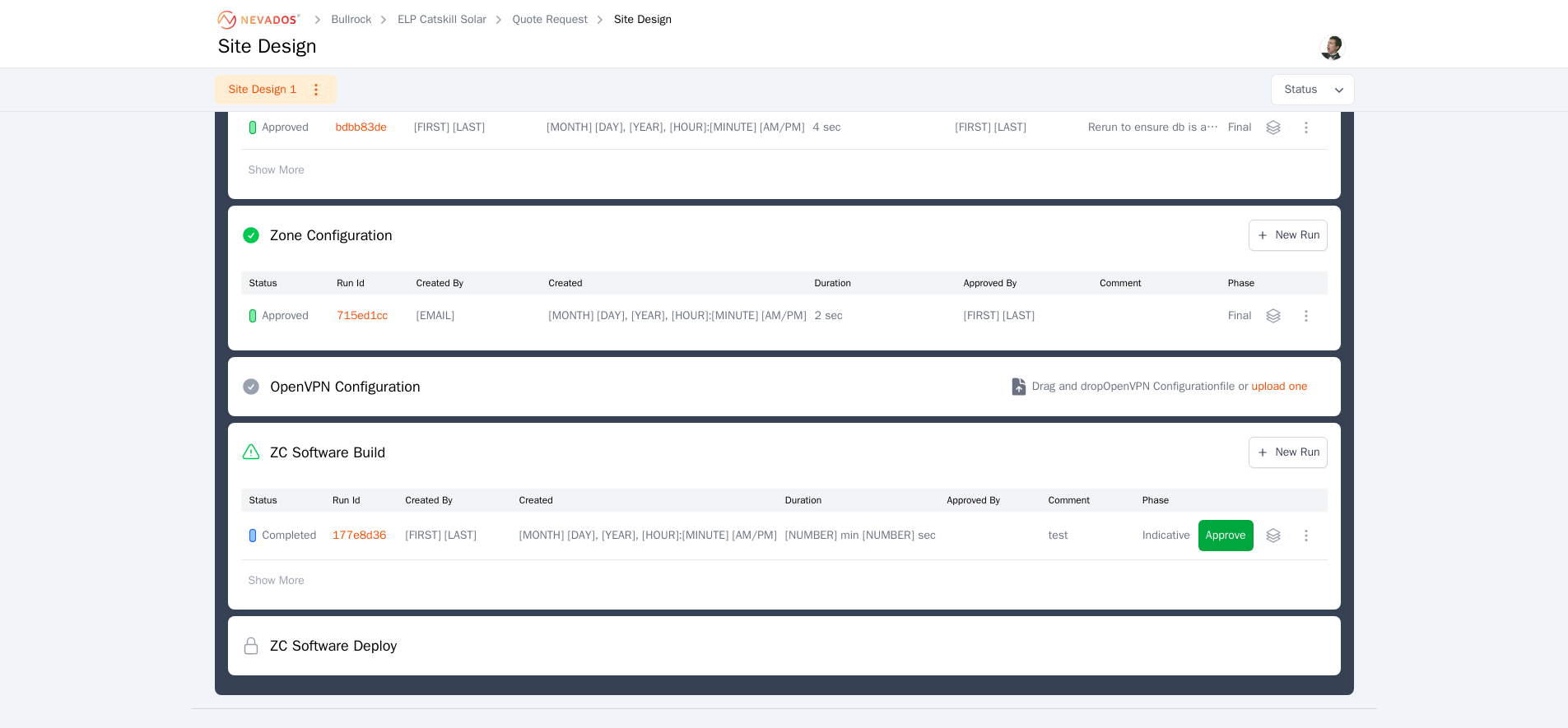 click on "Show More" at bounding box center [277, 581] 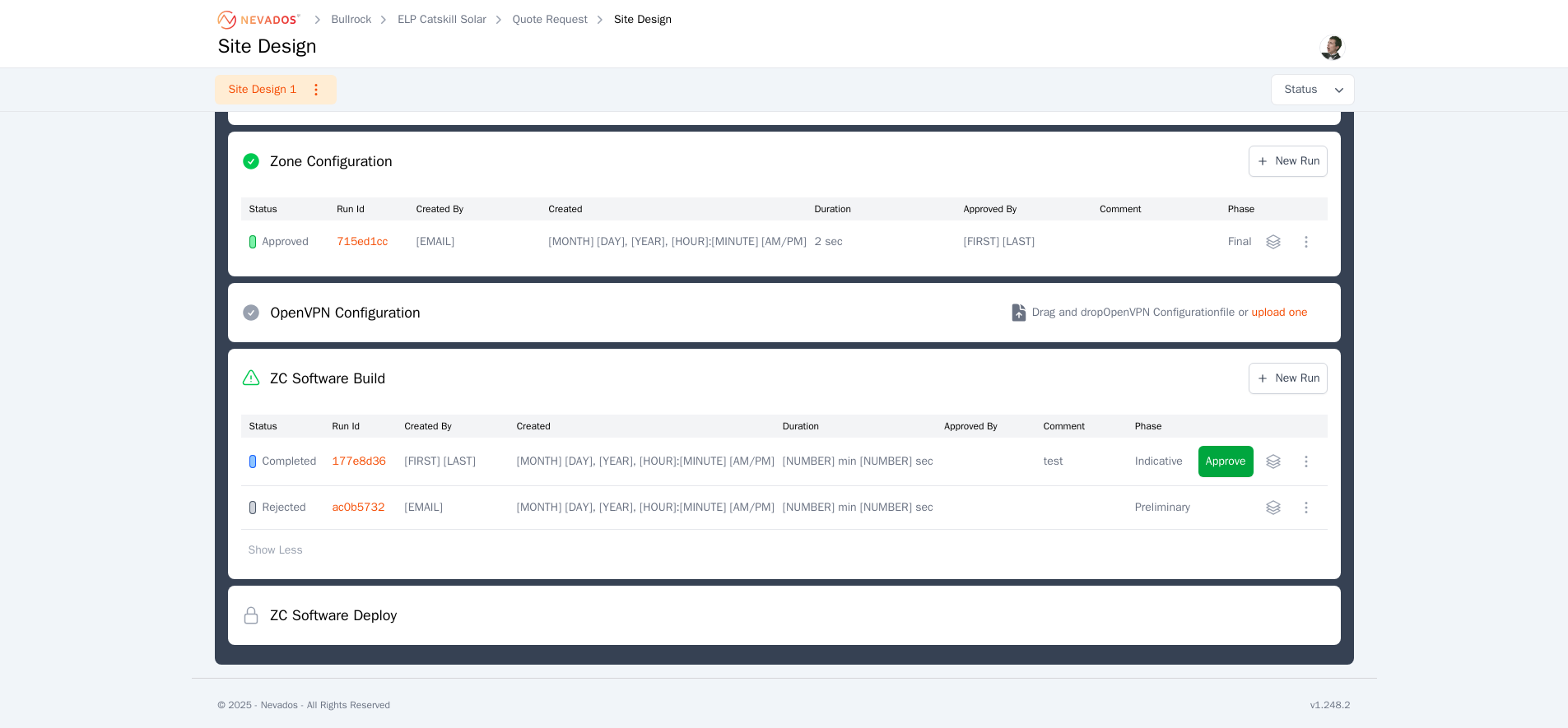 scroll, scrollTop: 1100, scrollLeft: 0, axis: vertical 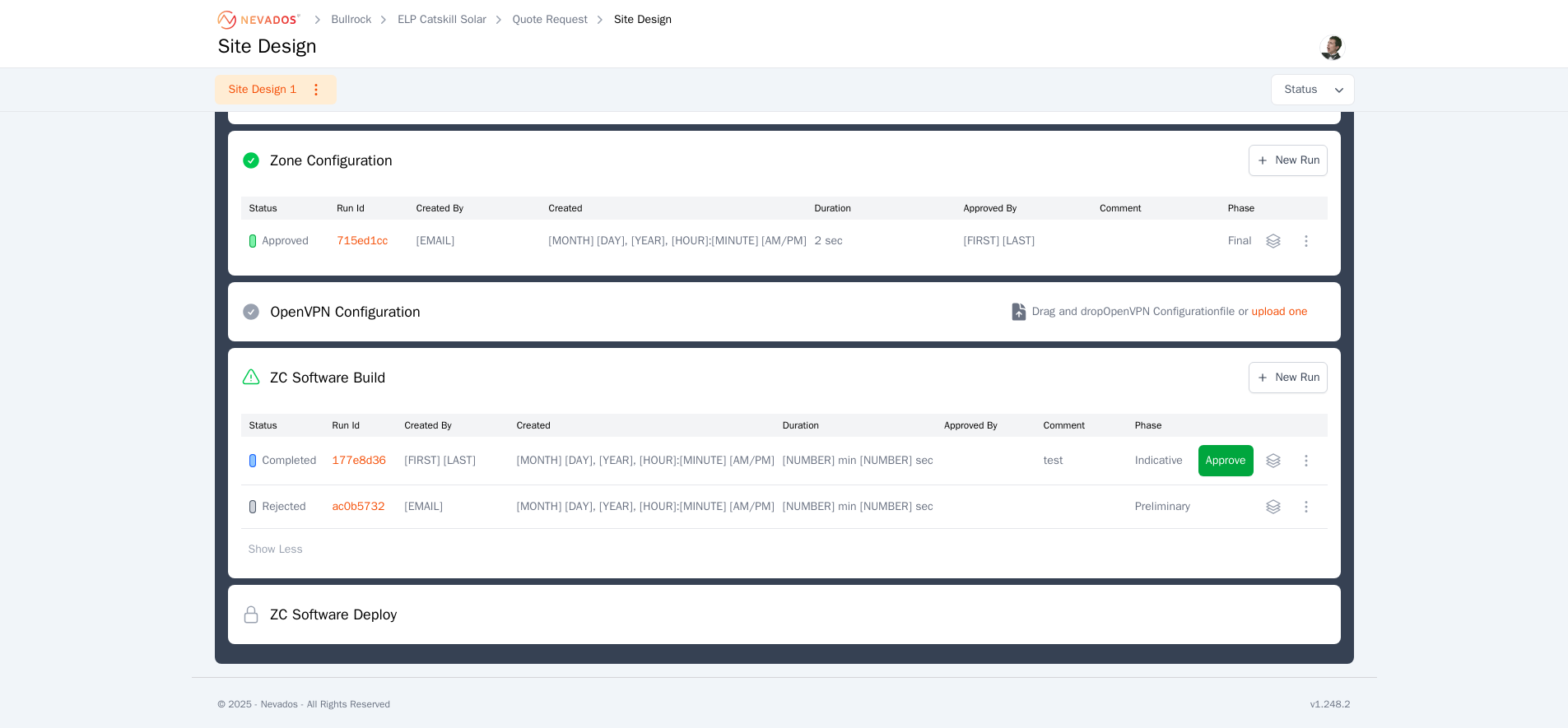 click on "ac0b5732" at bounding box center (359, 506) 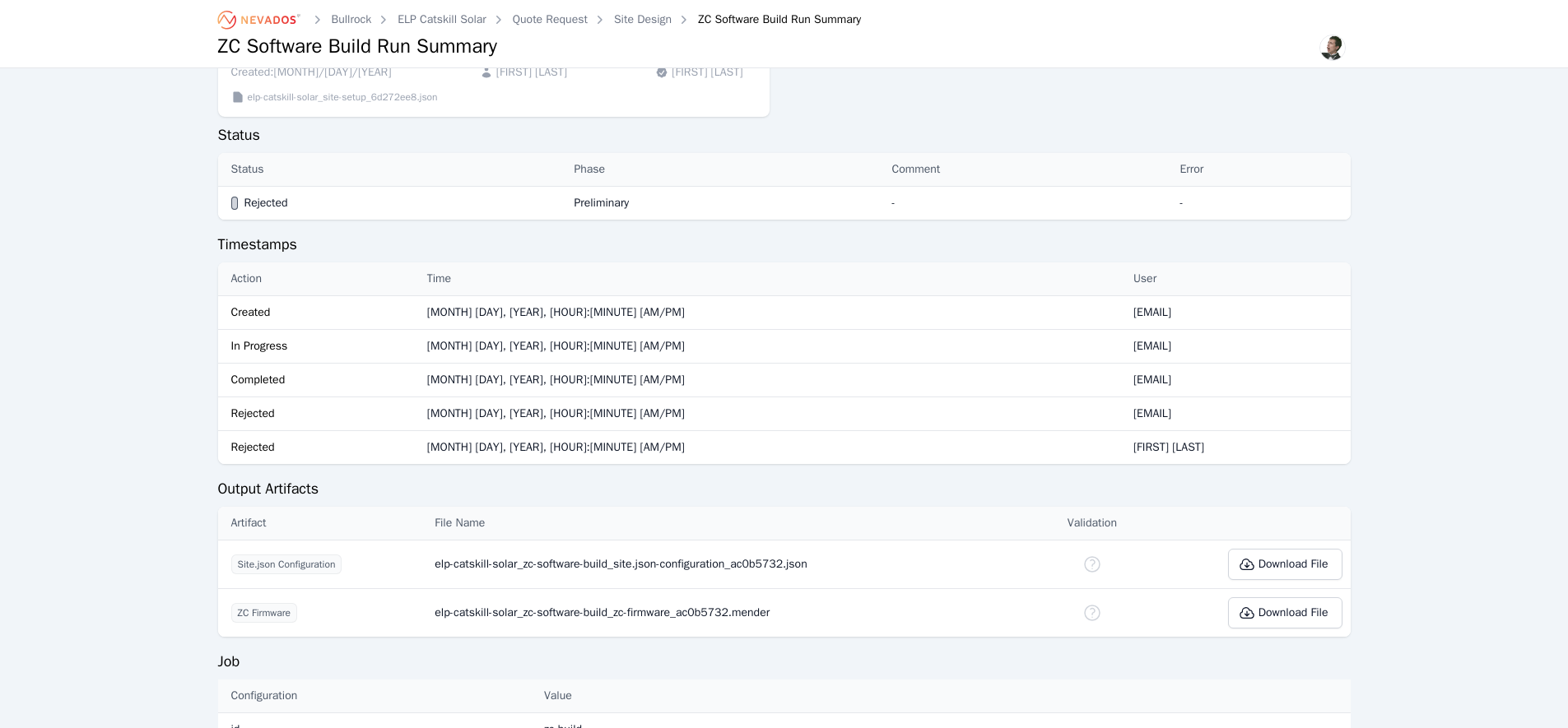 scroll, scrollTop: 536, scrollLeft: 0, axis: vertical 